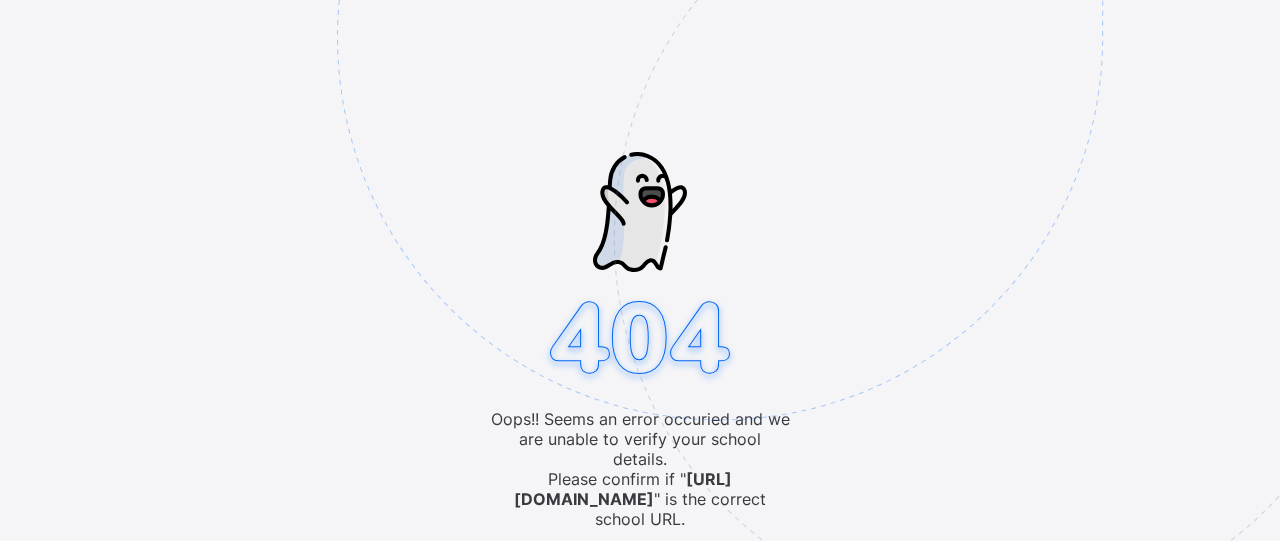 scroll, scrollTop: 0, scrollLeft: 0, axis: both 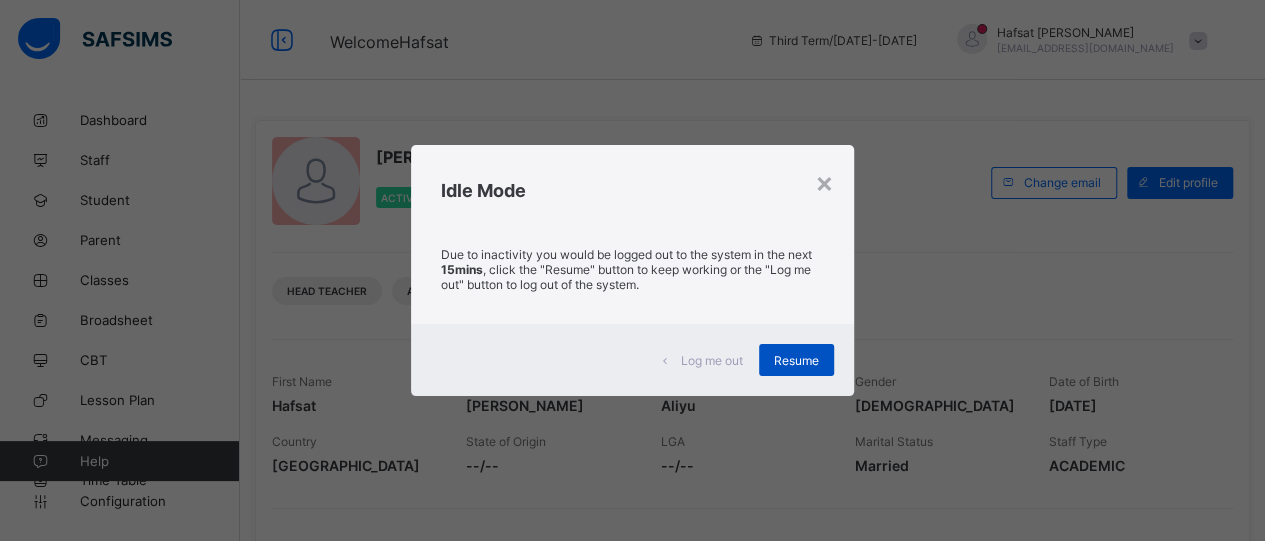 click on "Resume" at bounding box center (796, 360) 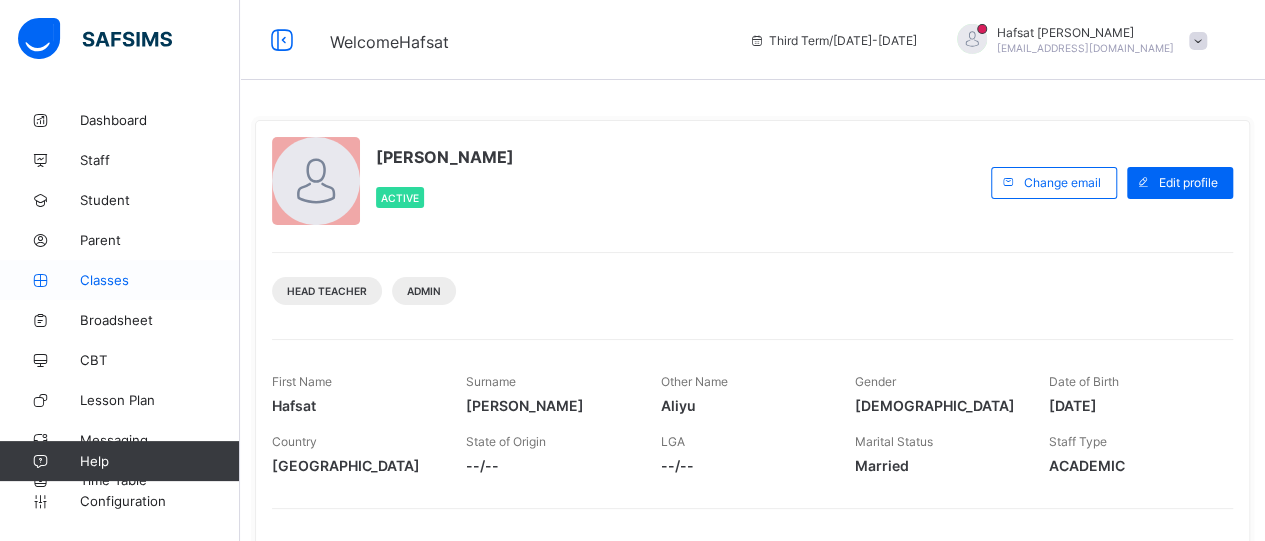 click on "Classes" at bounding box center [160, 280] 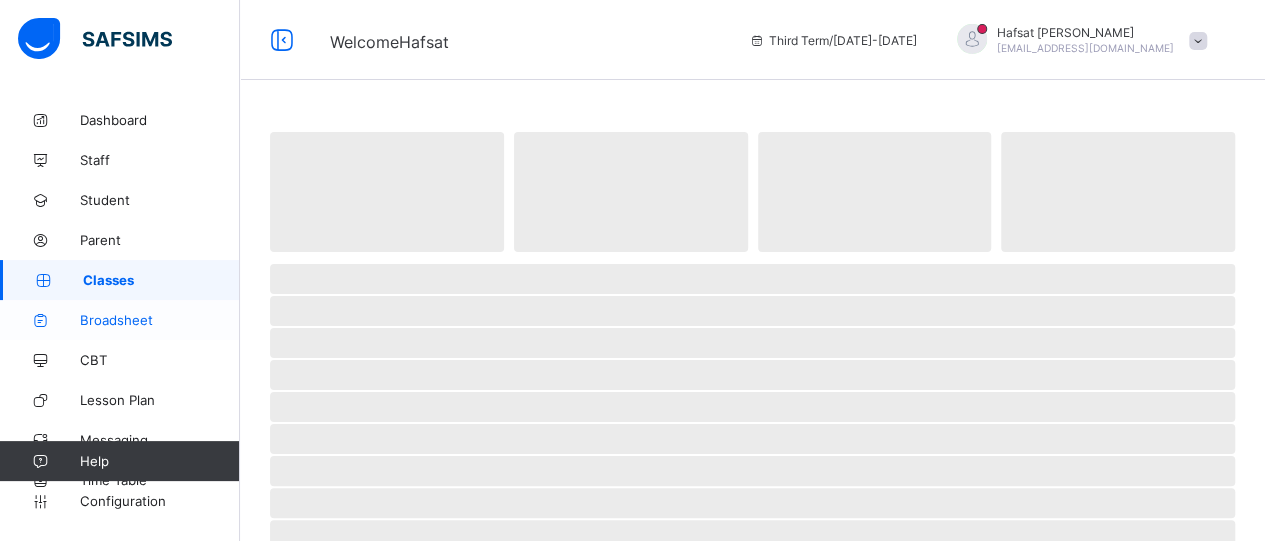click on "Broadsheet" at bounding box center [160, 320] 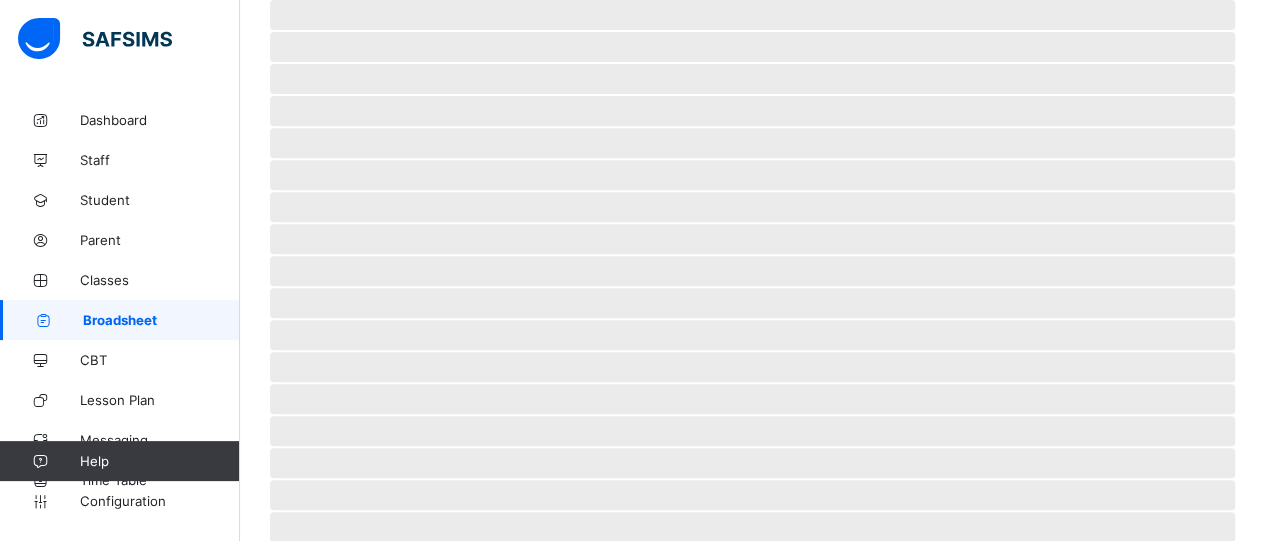 scroll, scrollTop: 426, scrollLeft: 0, axis: vertical 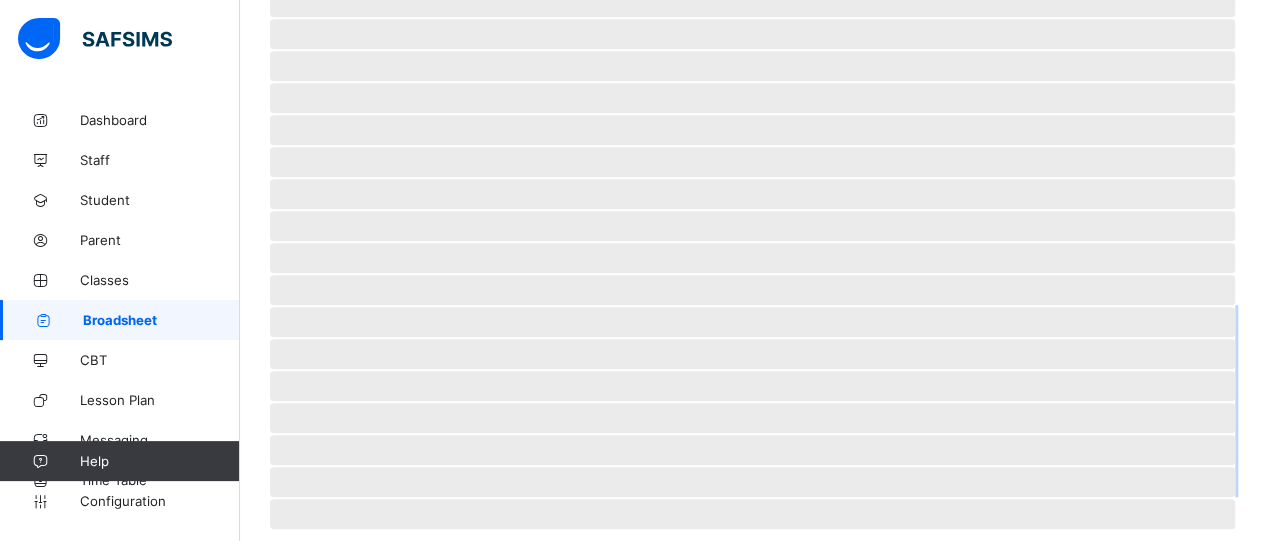 drag, startPoint x: 251, startPoint y: 402, endPoint x: 254, endPoint y: 580, distance: 178.02528 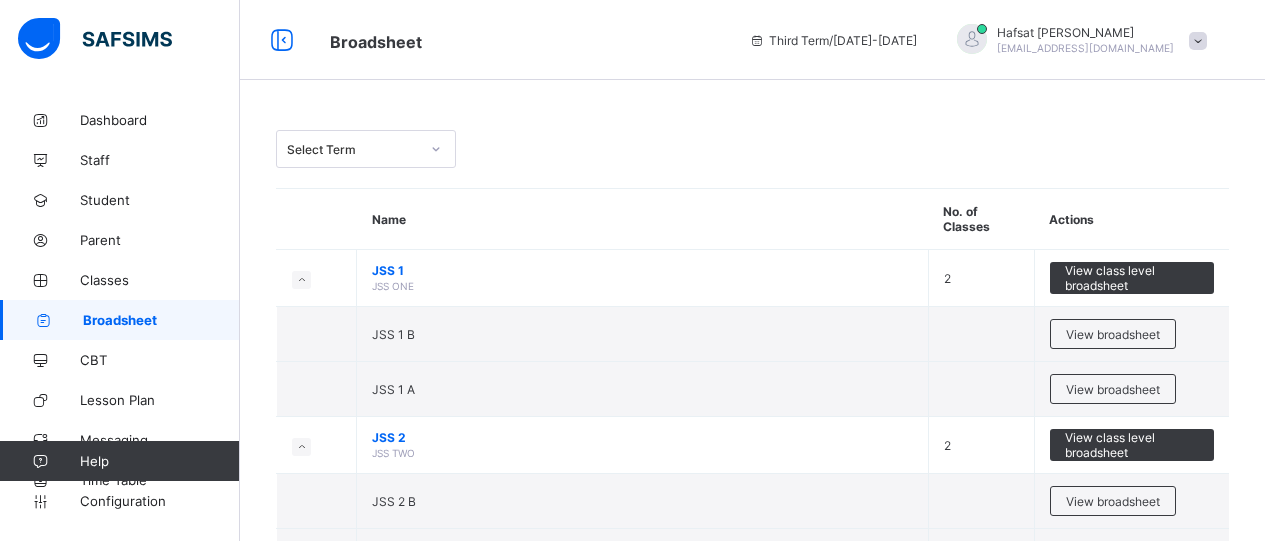 scroll, scrollTop: 113, scrollLeft: 0, axis: vertical 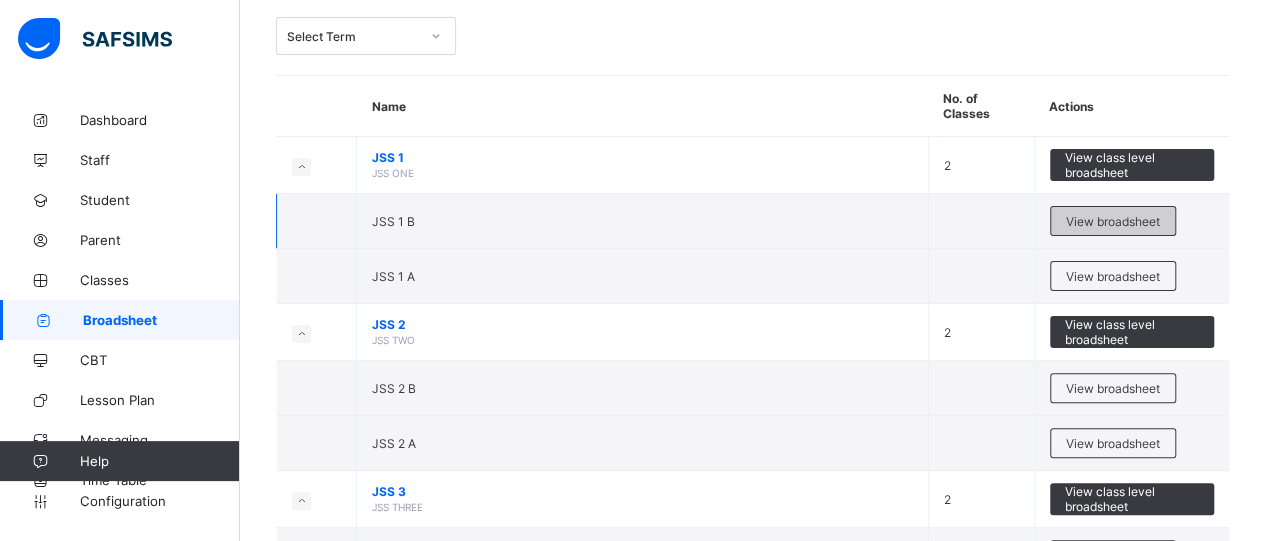 drag, startPoint x: 0, startPoint y: 0, endPoint x: 1142, endPoint y: 215, distance: 1162.0624 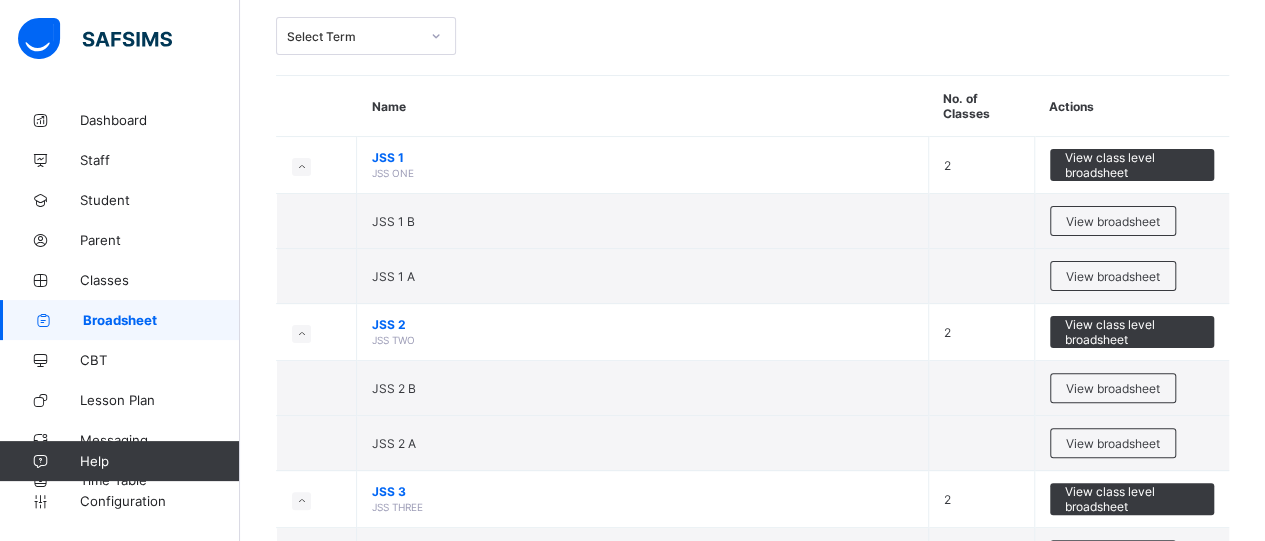 scroll, scrollTop: 0, scrollLeft: 0, axis: both 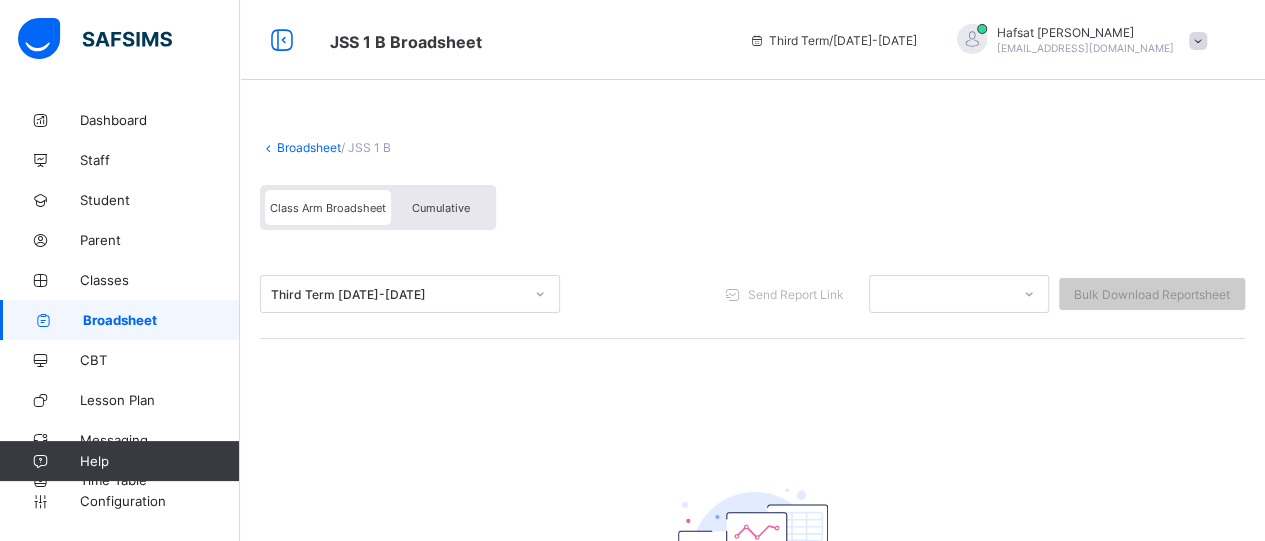 click on "Cumulative" at bounding box center (441, 208) 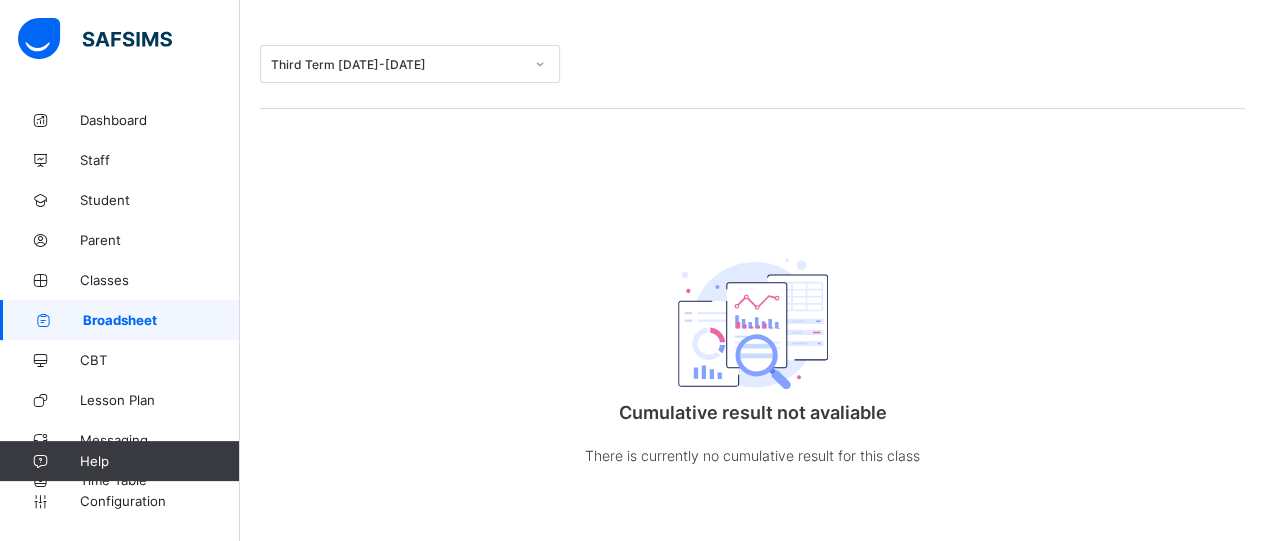scroll, scrollTop: 236, scrollLeft: 0, axis: vertical 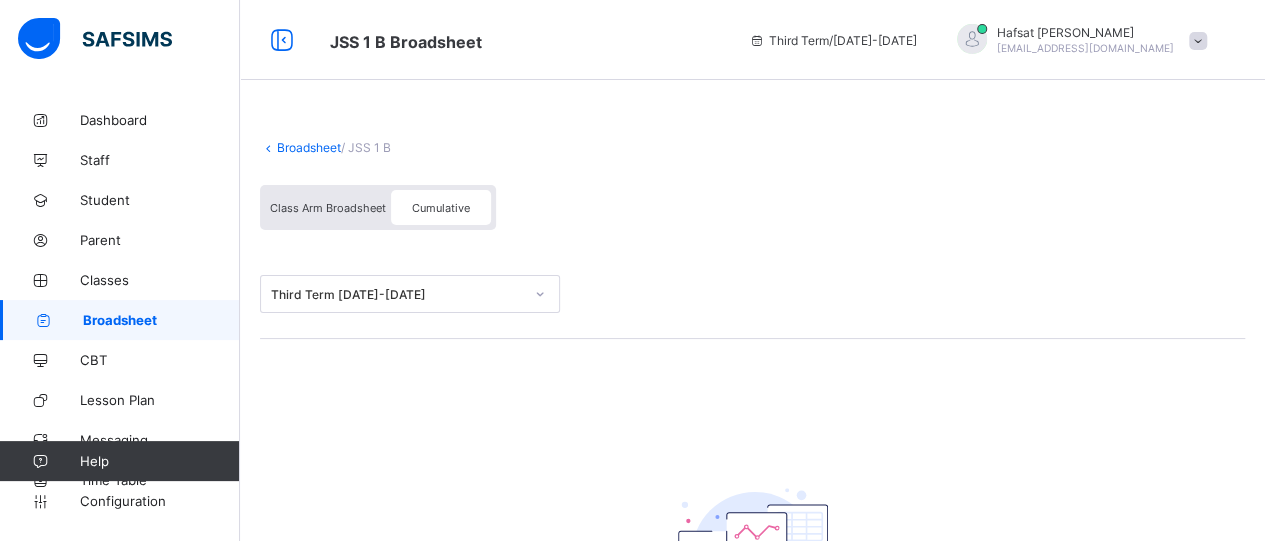 click on "Class Arm Broadsheet" at bounding box center (328, 208) 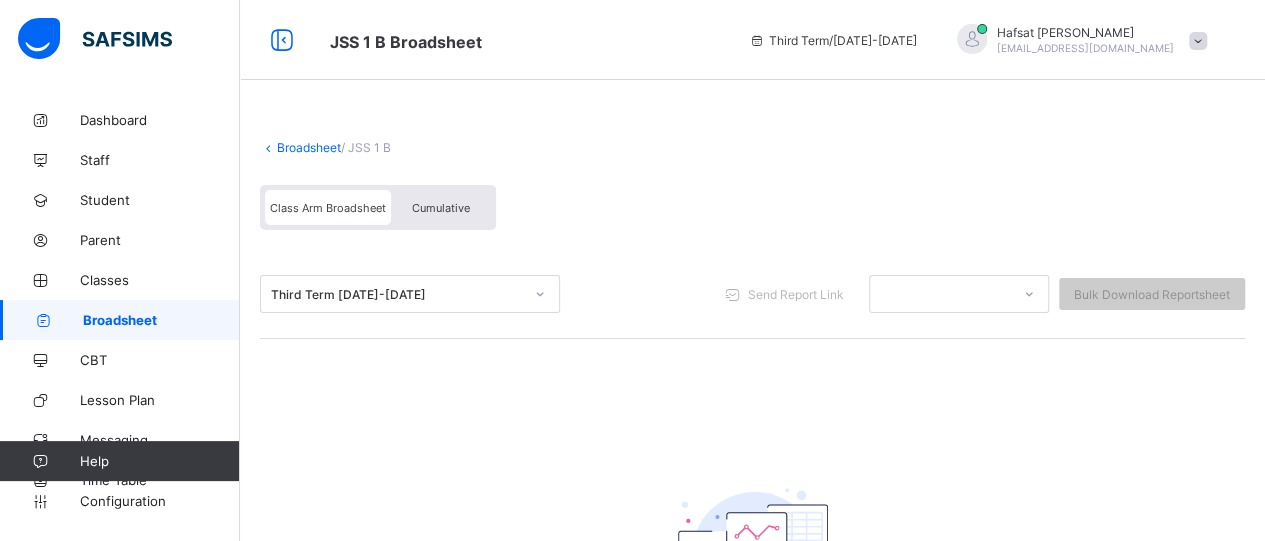 click on "Class Arm Broadsheet" at bounding box center (328, 208) 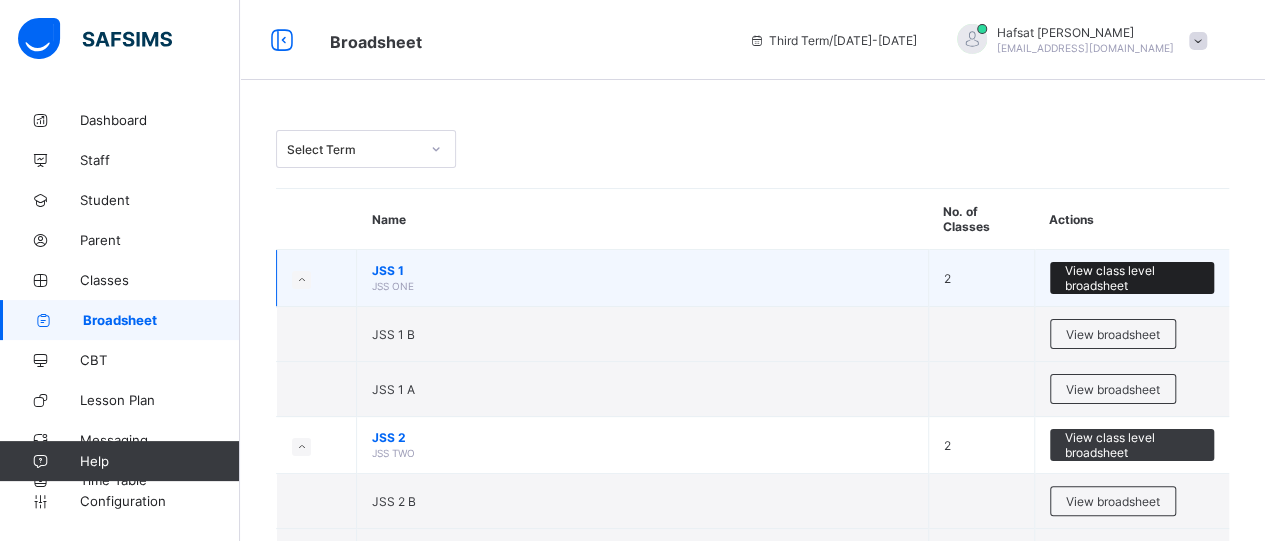 click on "View class level broadsheet" at bounding box center [1132, 278] 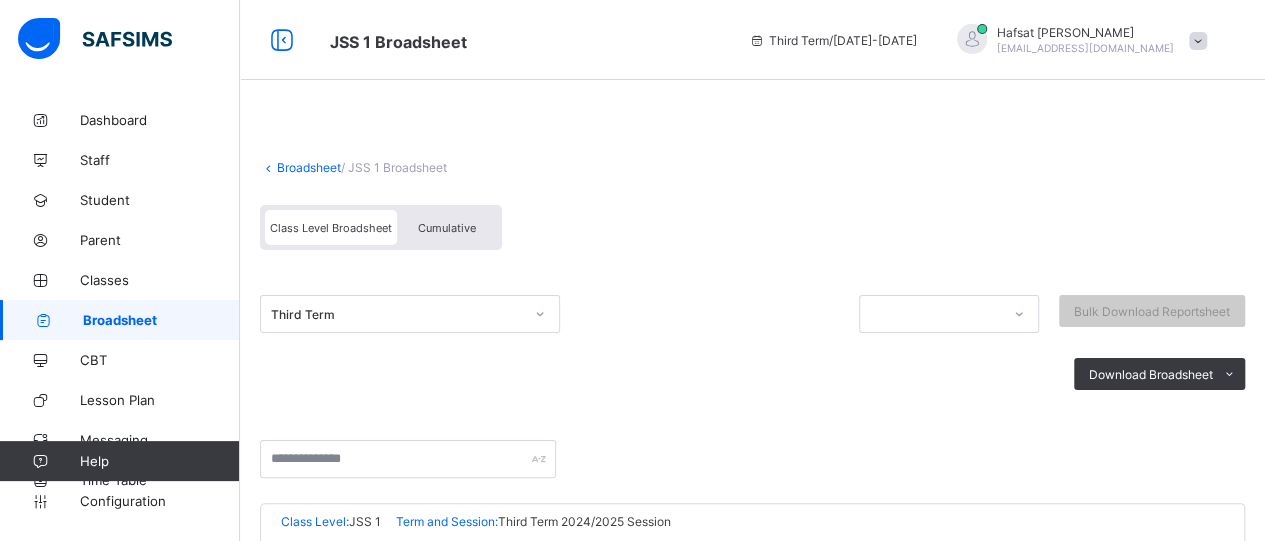 click on "Class Level Broadsheet Cumulative" at bounding box center (752, 232) 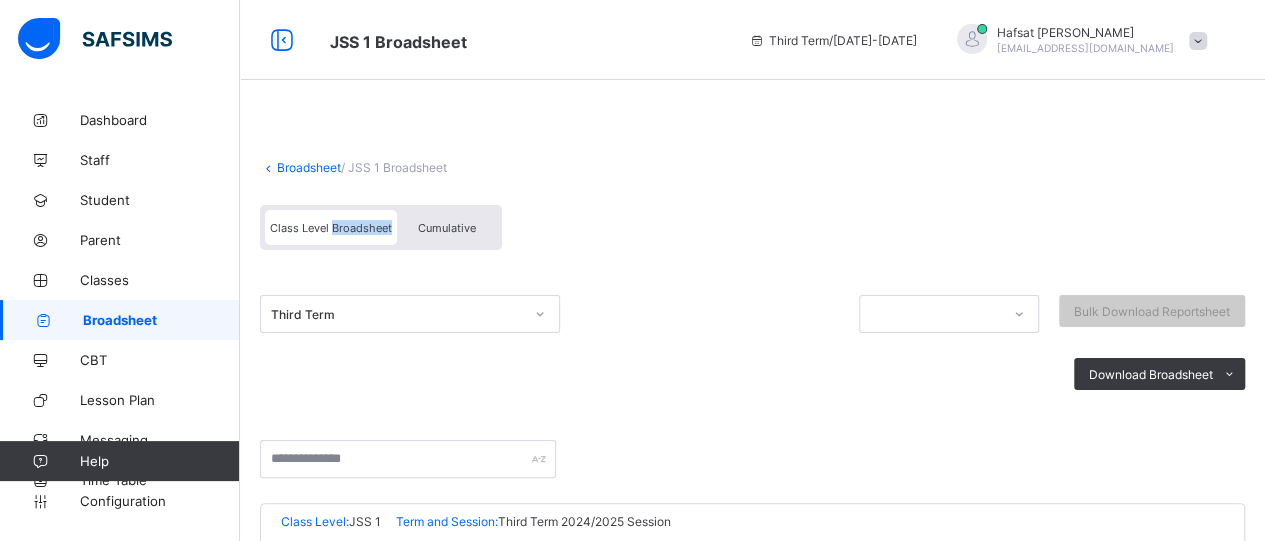 click on "Class Level Broadsheet" at bounding box center (331, 228) 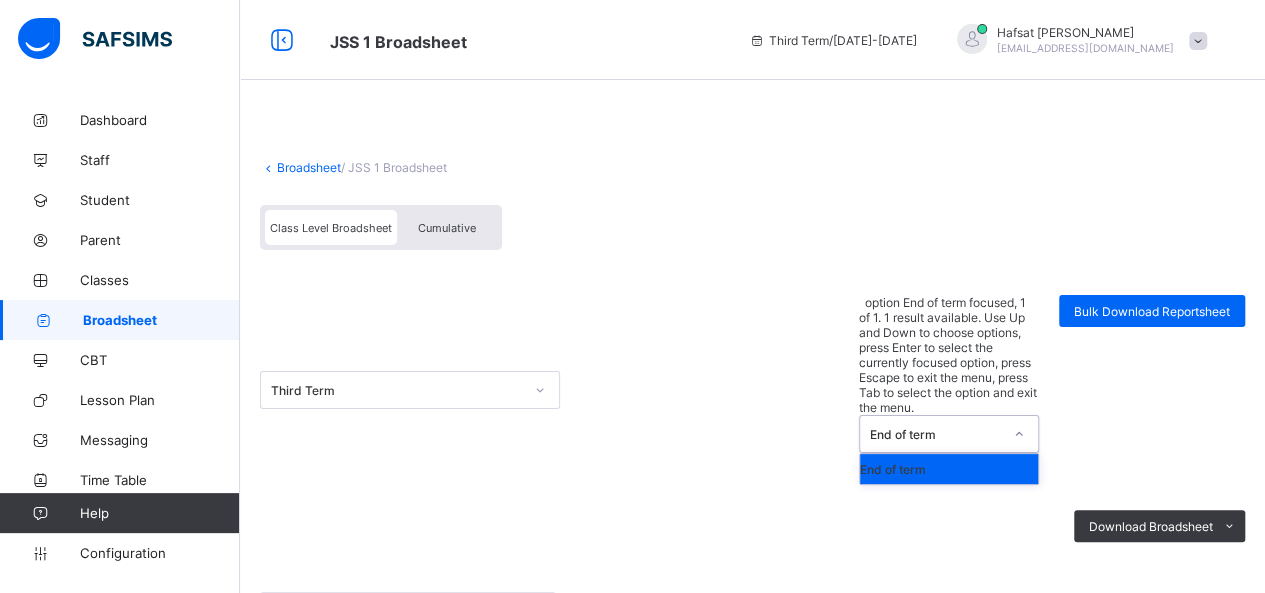 click 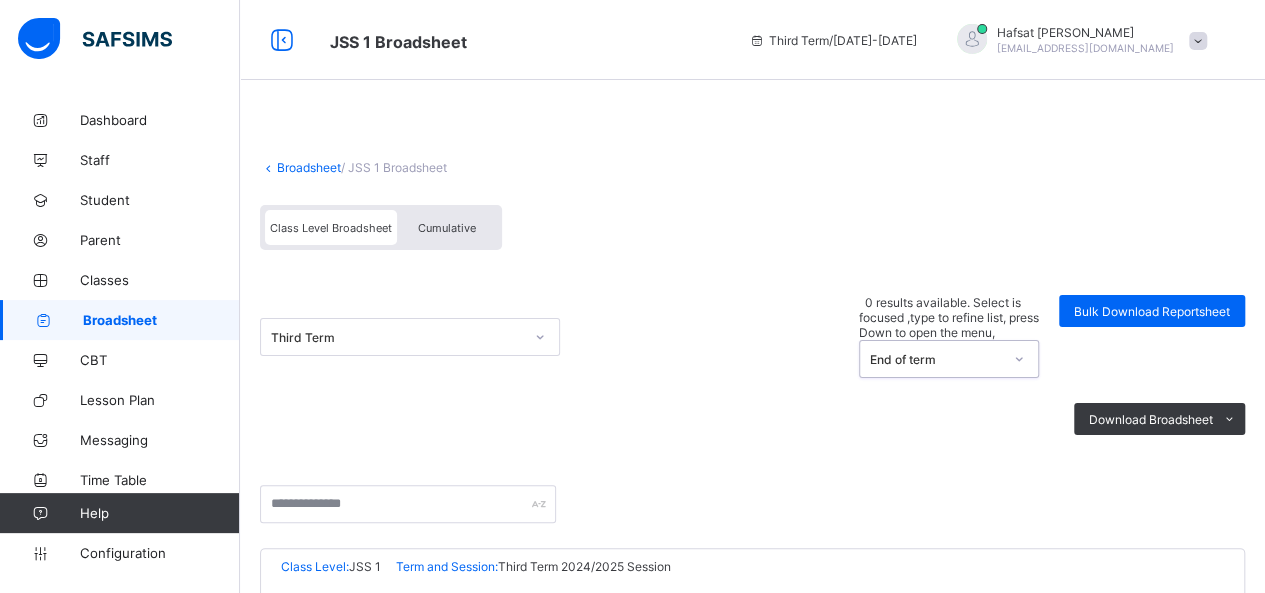 click 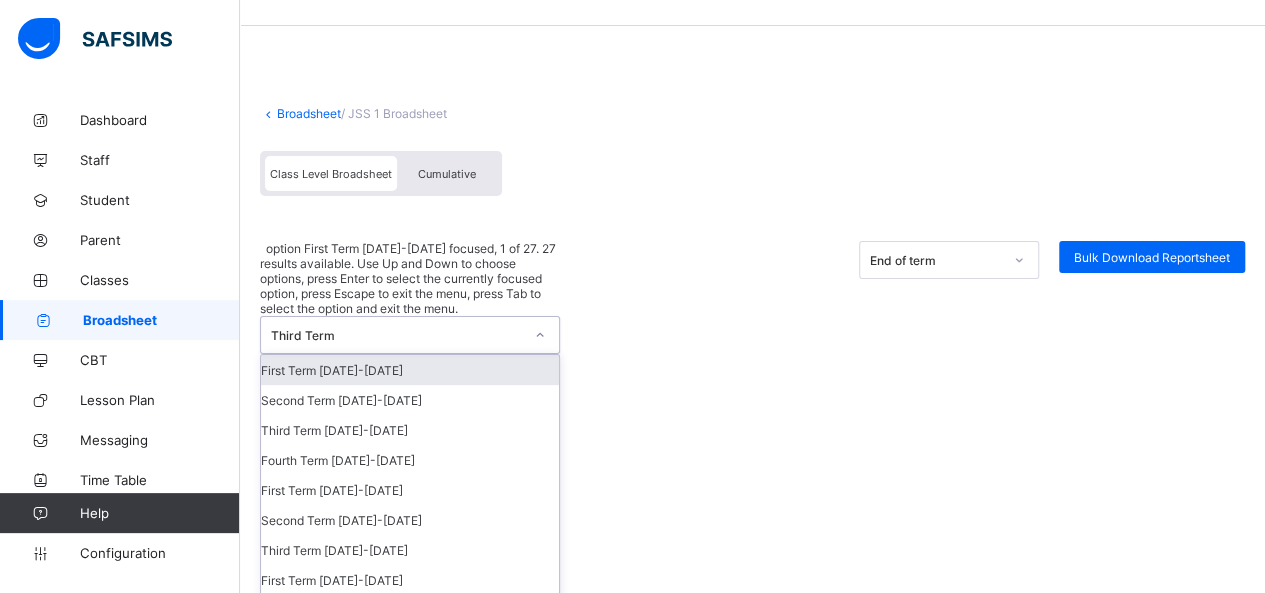 scroll, scrollTop: 55, scrollLeft: 0, axis: vertical 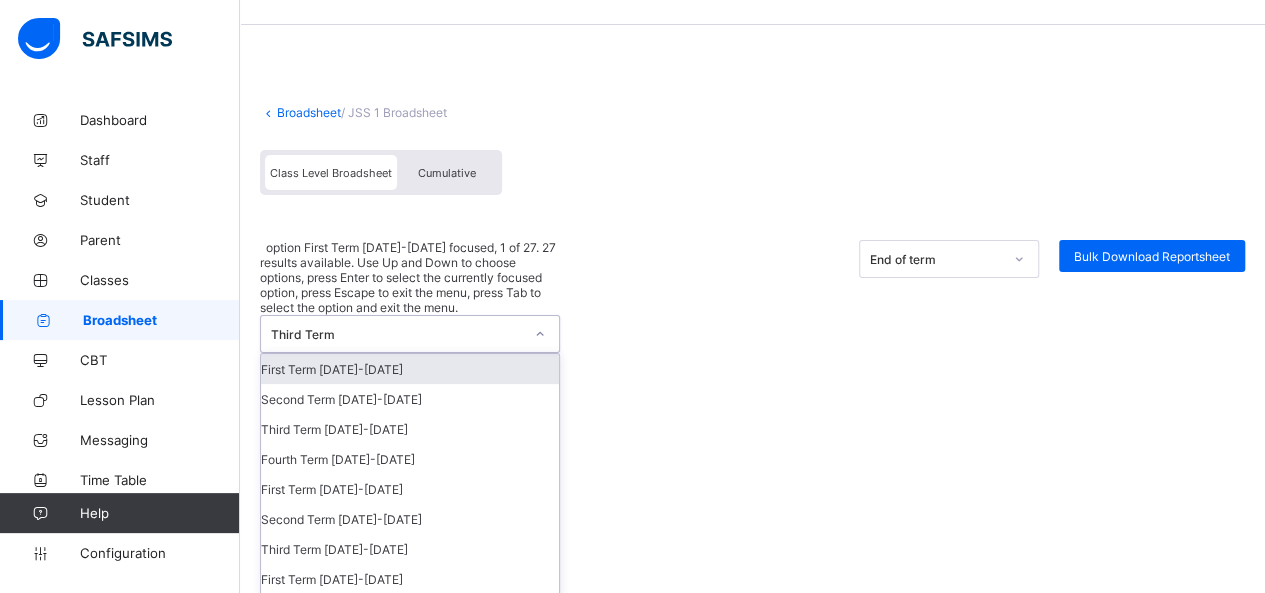 click on "Third Term" at bounding box center (397, 334) 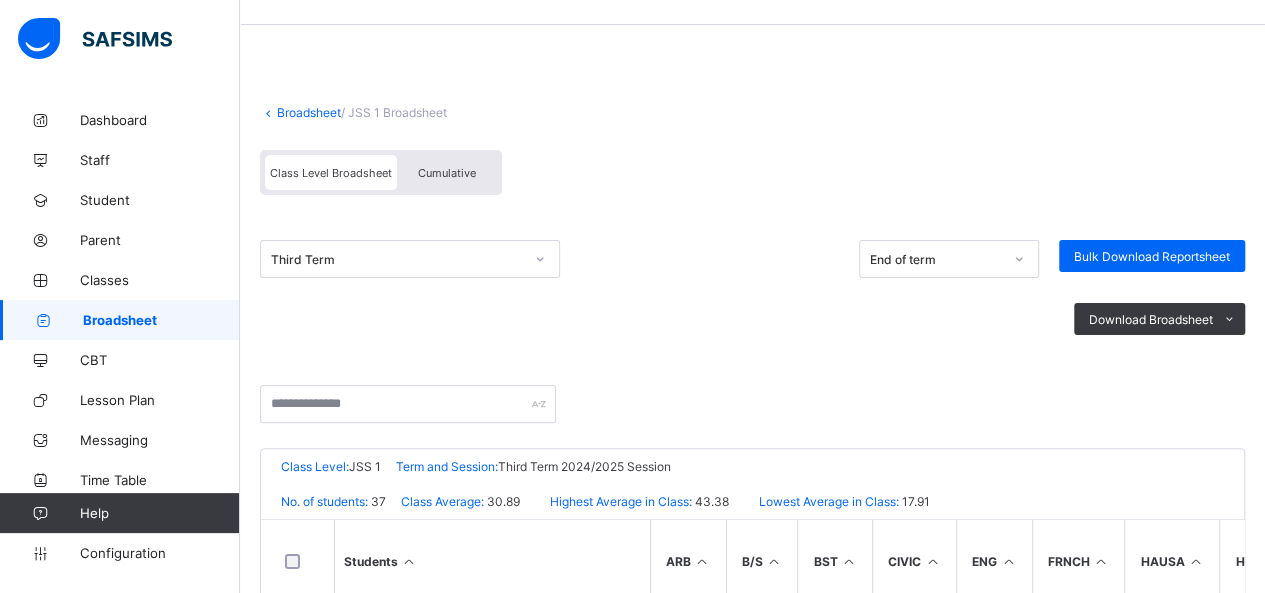 click at bounding box center [752, 416] 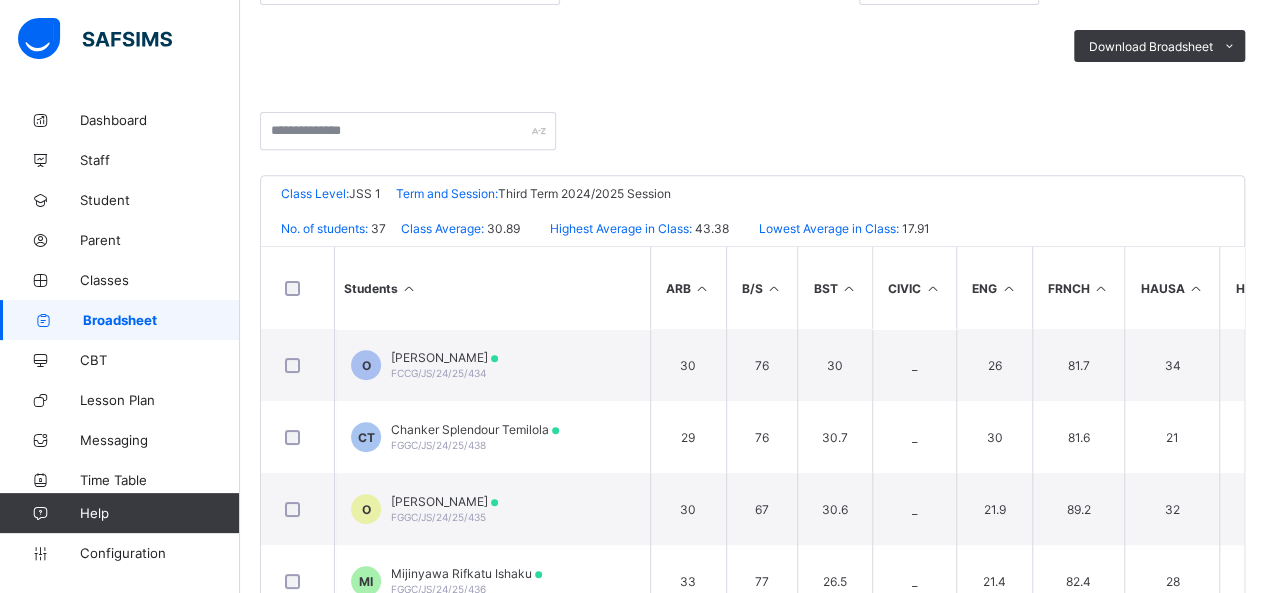 scroll, scrollTop: 335, scrollLeft: 0, axis: vertical 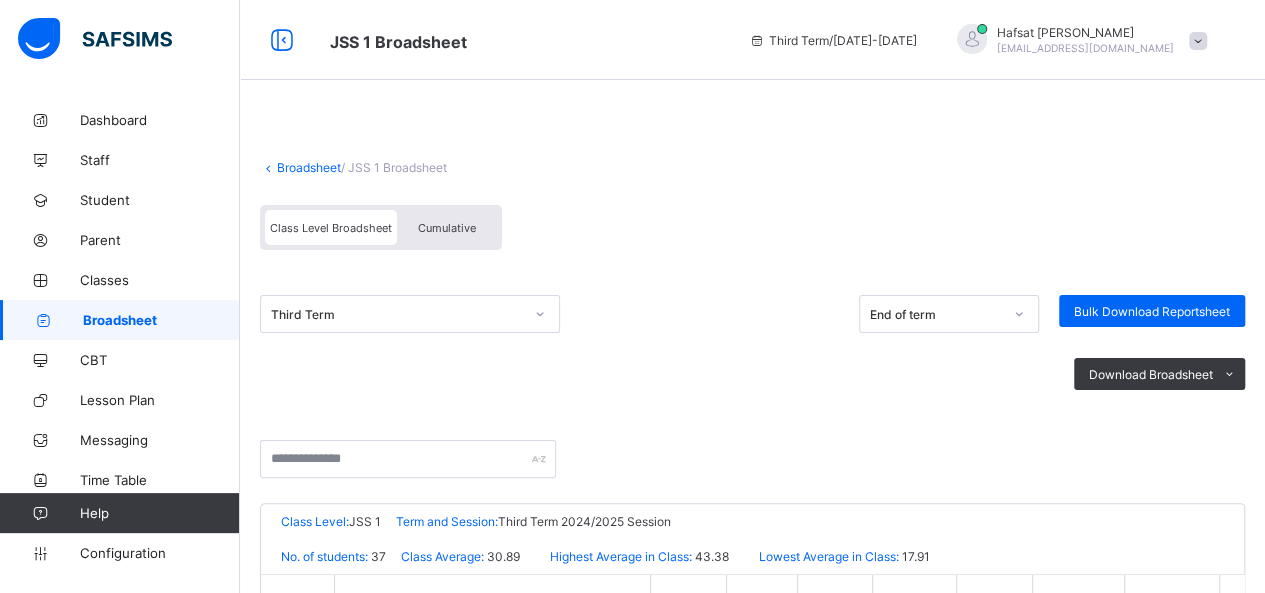 click on "Broadsheet" at bounding box center (309, 167) 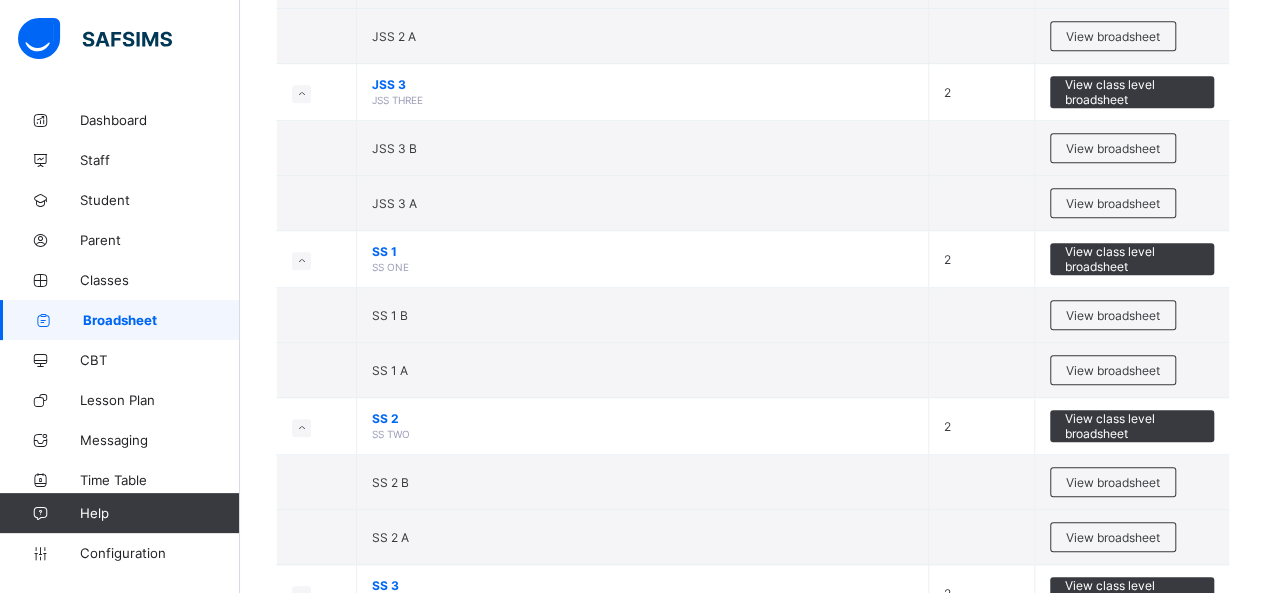 scroll, scrollTop: 573, scrollLeft: 0, axis: vertical 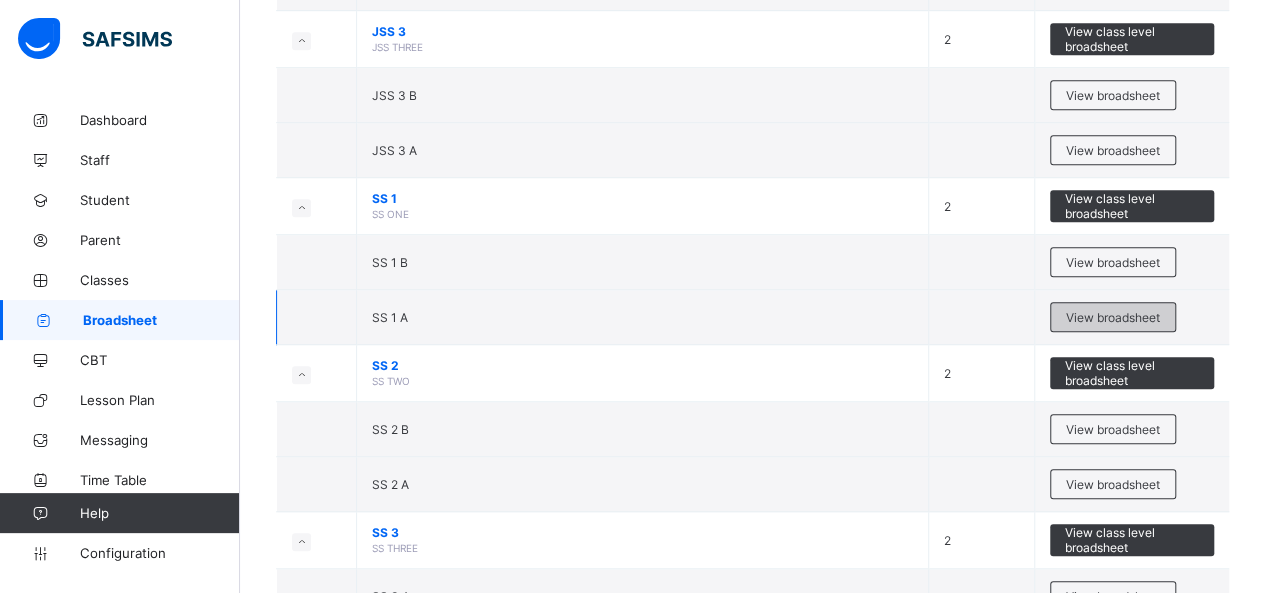 click on "View broadsheet" at bounding box center (1113, 317) 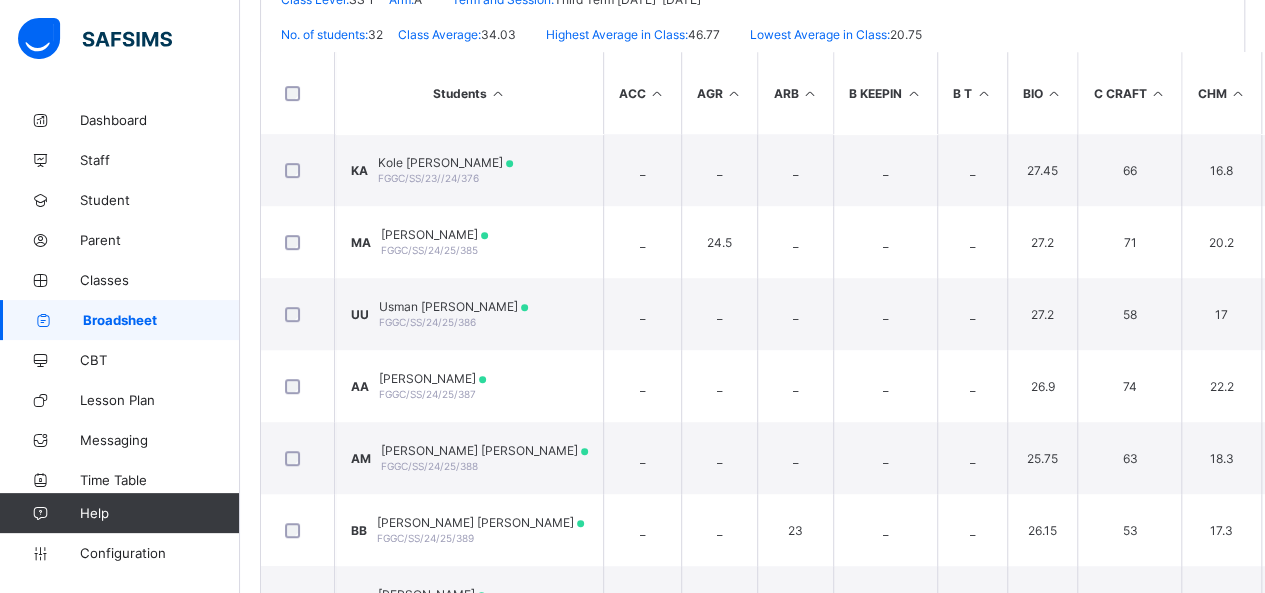 scroll, scrollTop: 482, scrollLeft: 0, axis: vertical 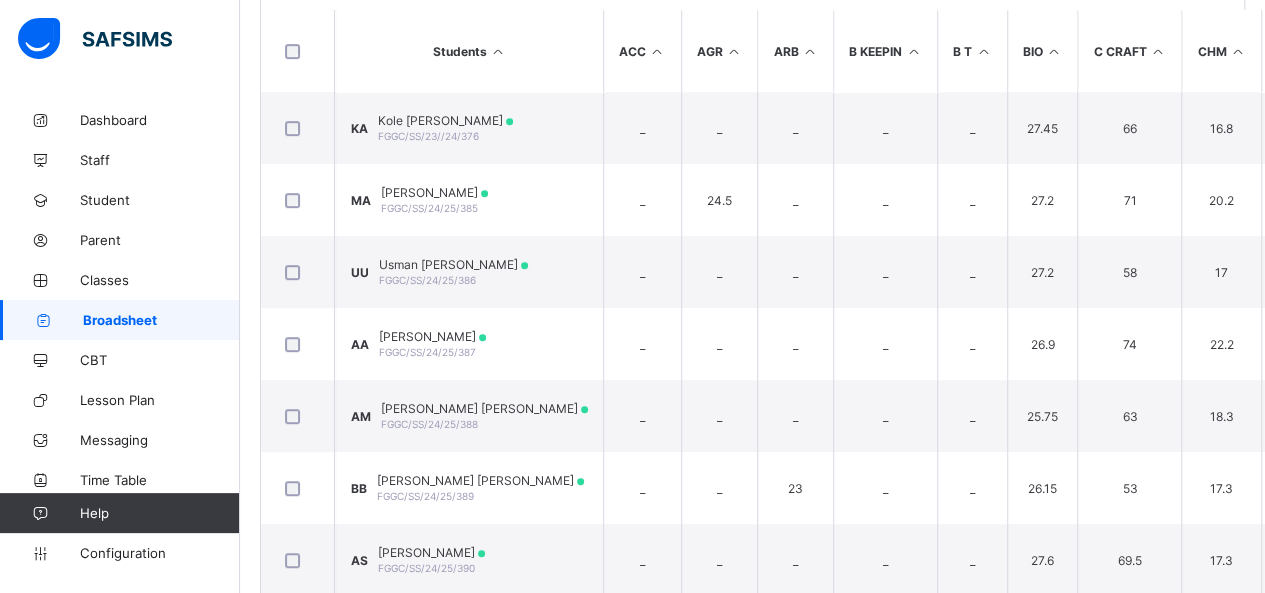drag, startPoint x: 537, startPoint y: 554, endPoint x: 556, endPoint y: 561, distance: 20.248457 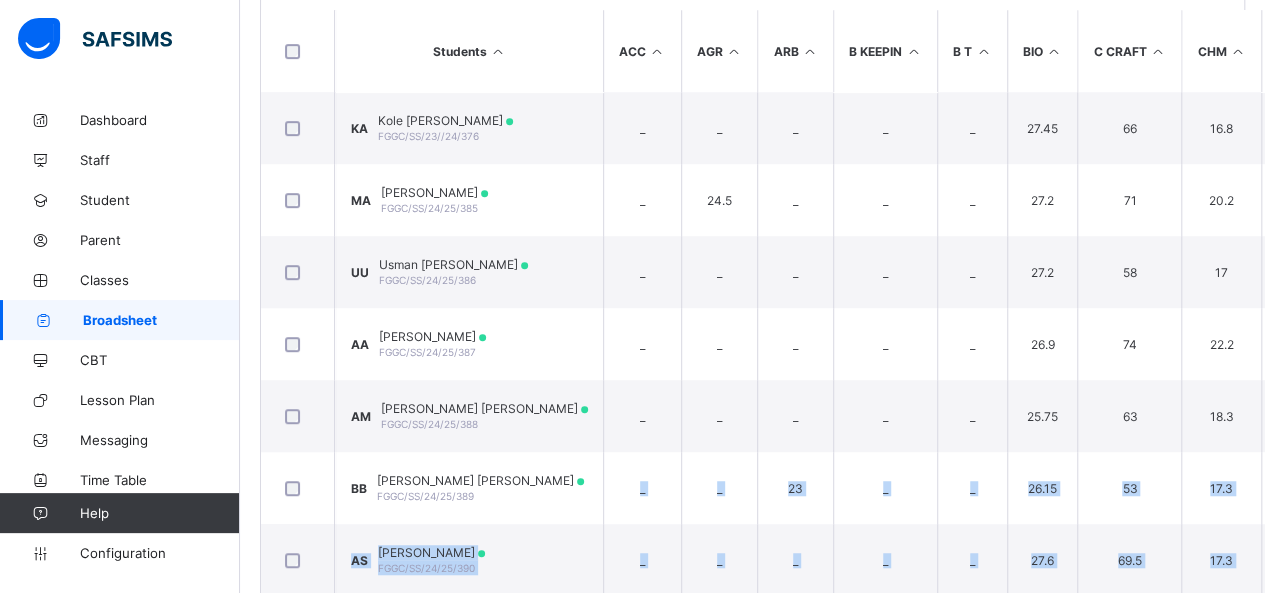 scroll, scrollTop: 469, scrollLeft: 0, axis: vertical 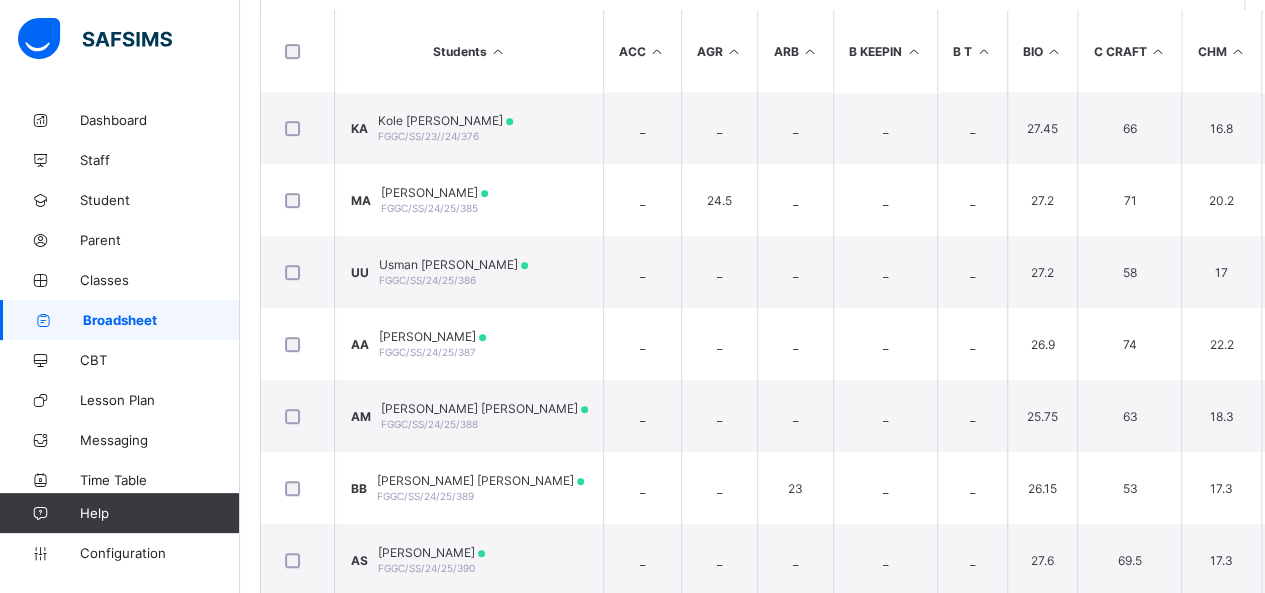 drag, startPoint x: 645, startPoint y: 556, endPoint x: 756, endPoint y: 547, distance: 111.364265 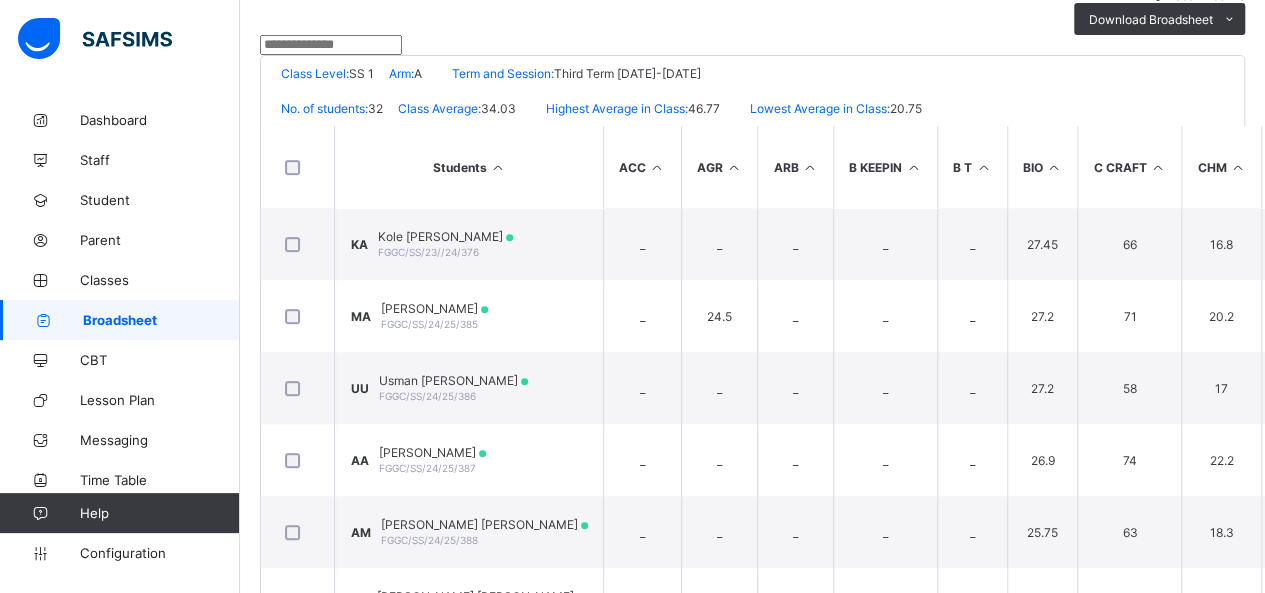 scroll, scrollTop: 362, scrollLeft: 0, axis: vertical 